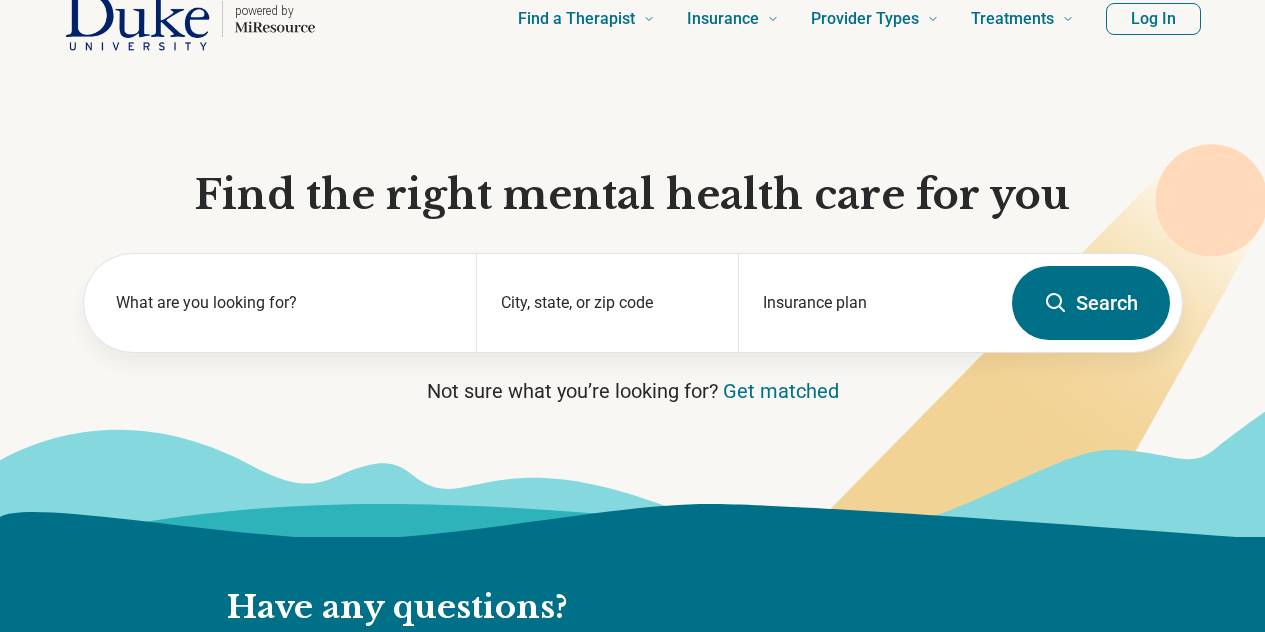 type 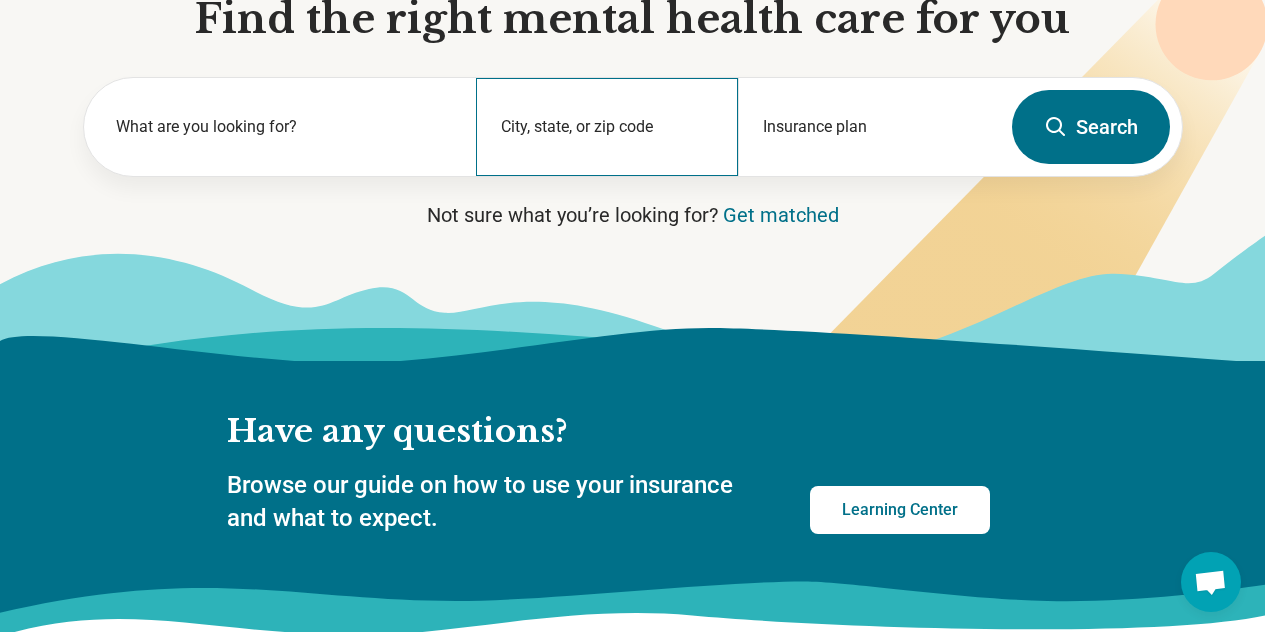 click on "City, state, or zip code" at bounding box center (607, 127) 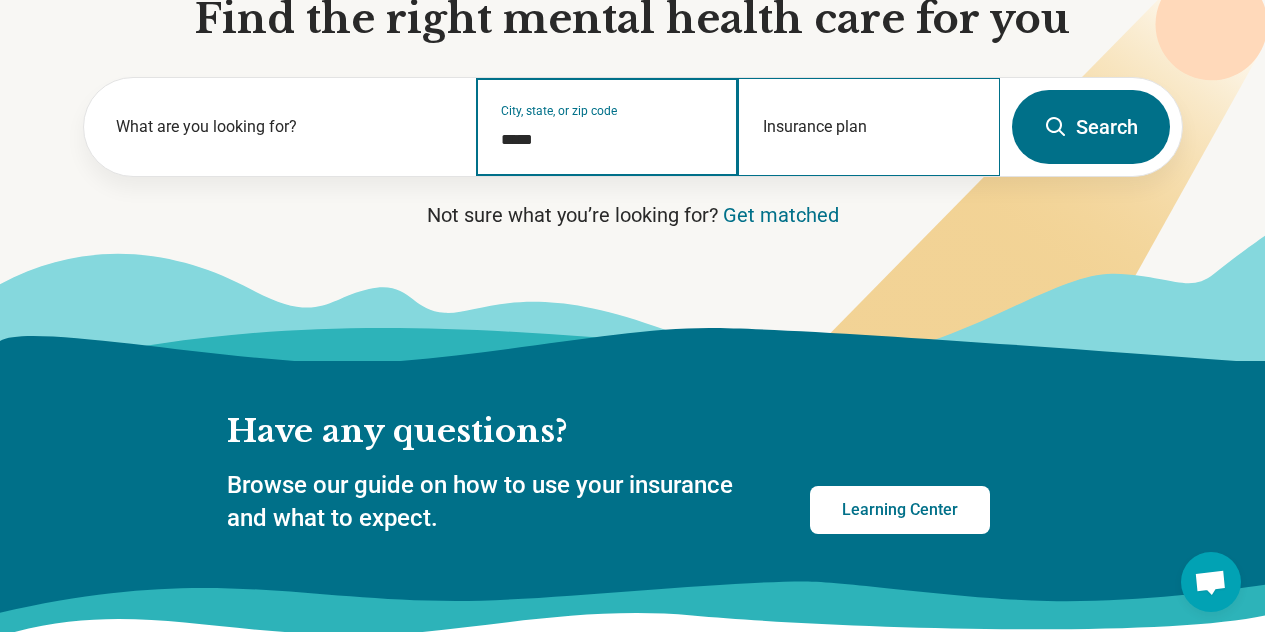 type on "*****" 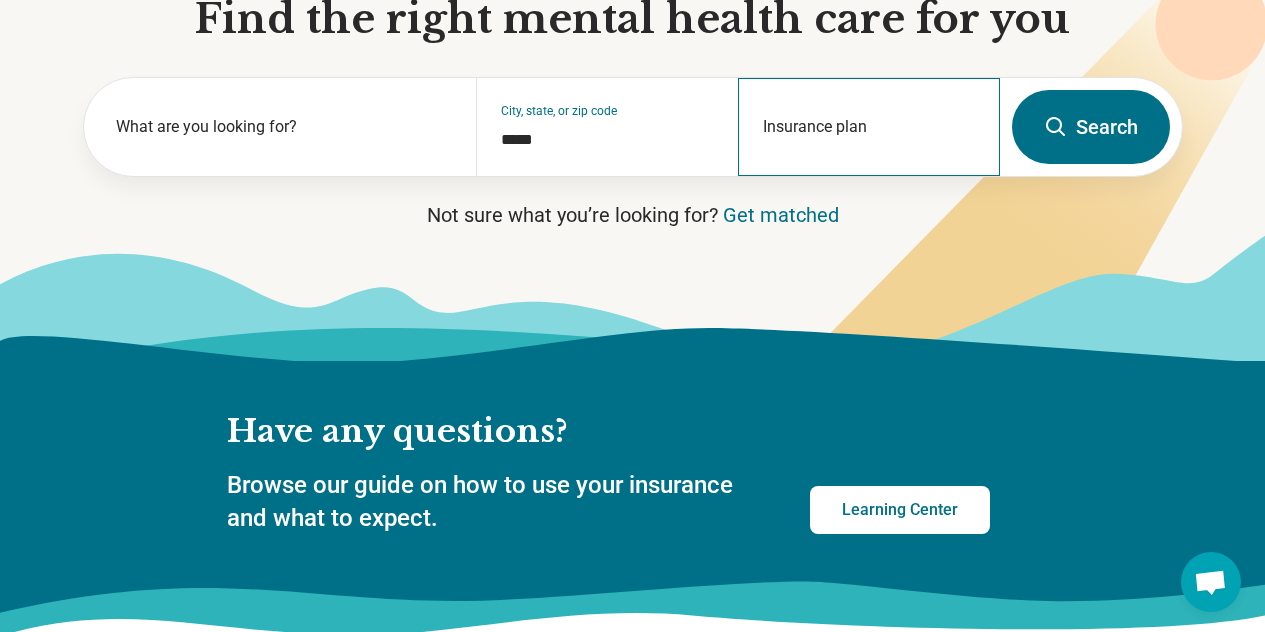 type 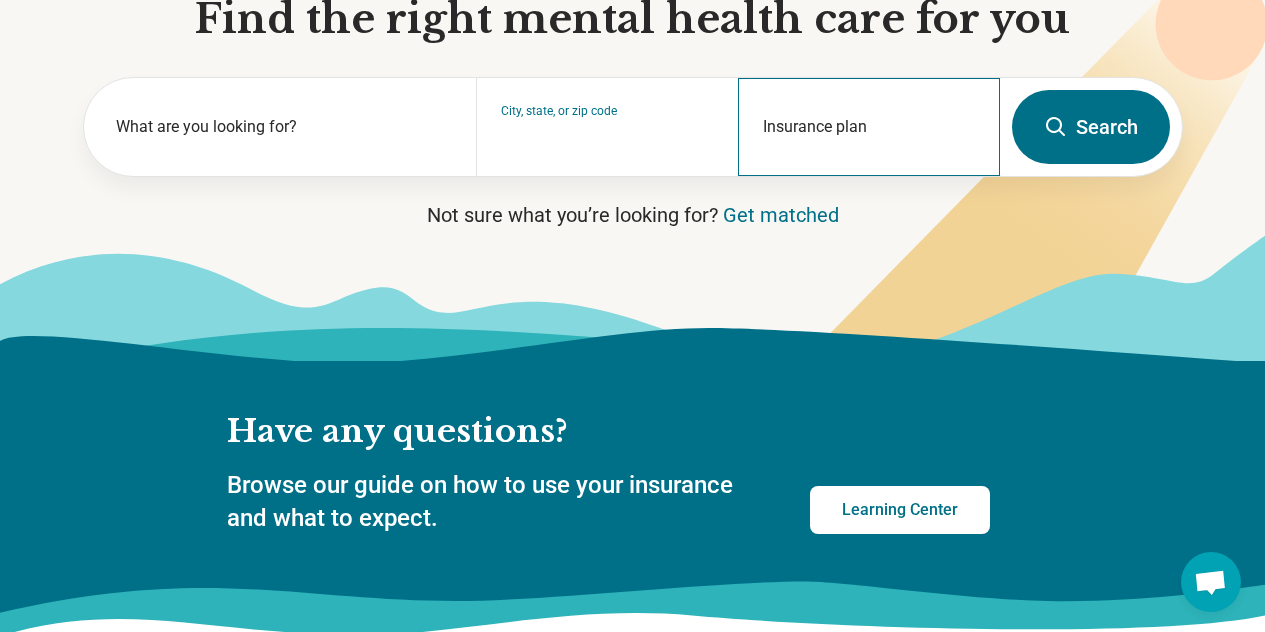 click on "Insurance plan" at bounding box center (869, 127) 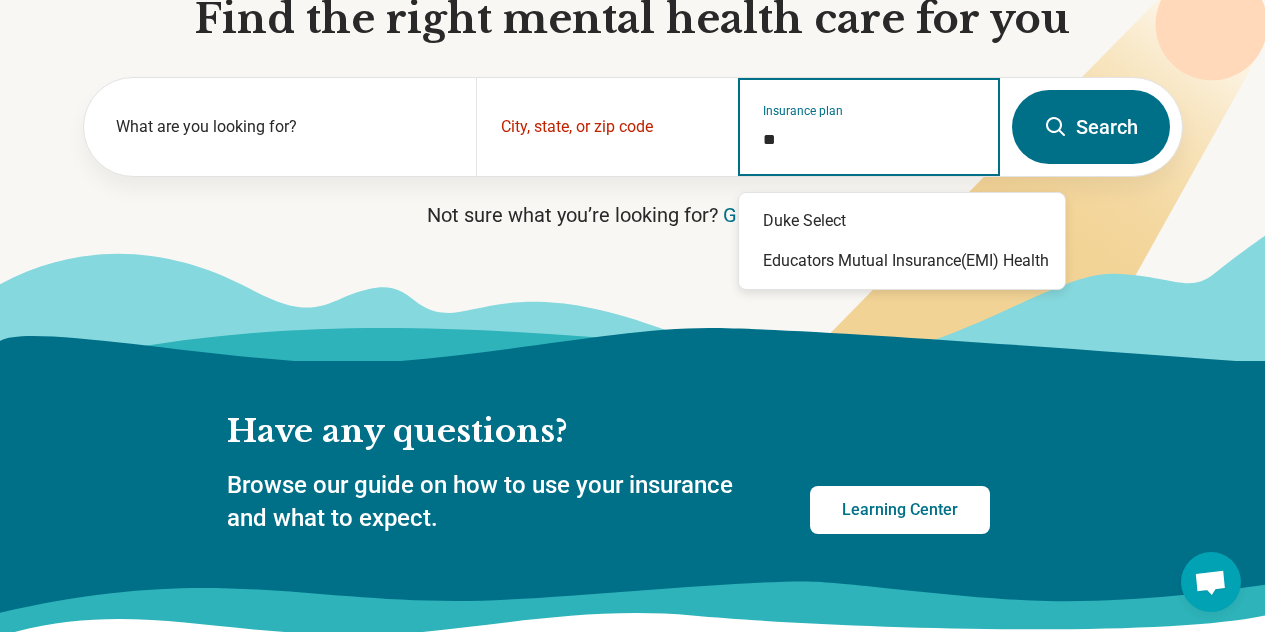 type on "*" 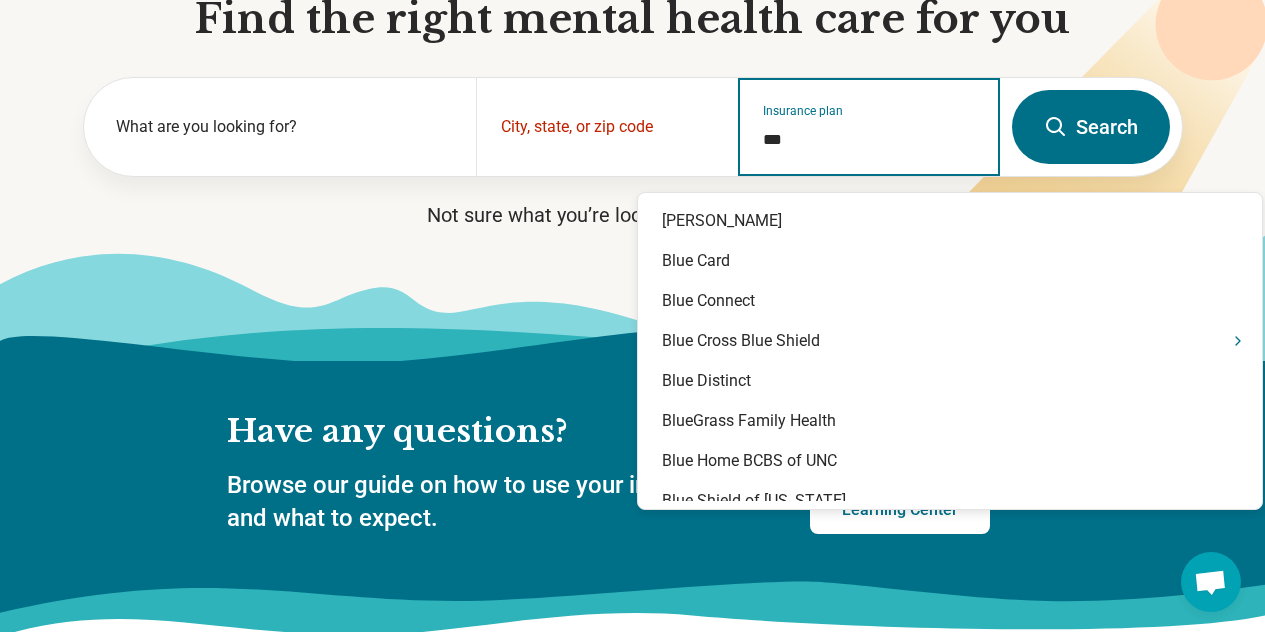 type on "****" 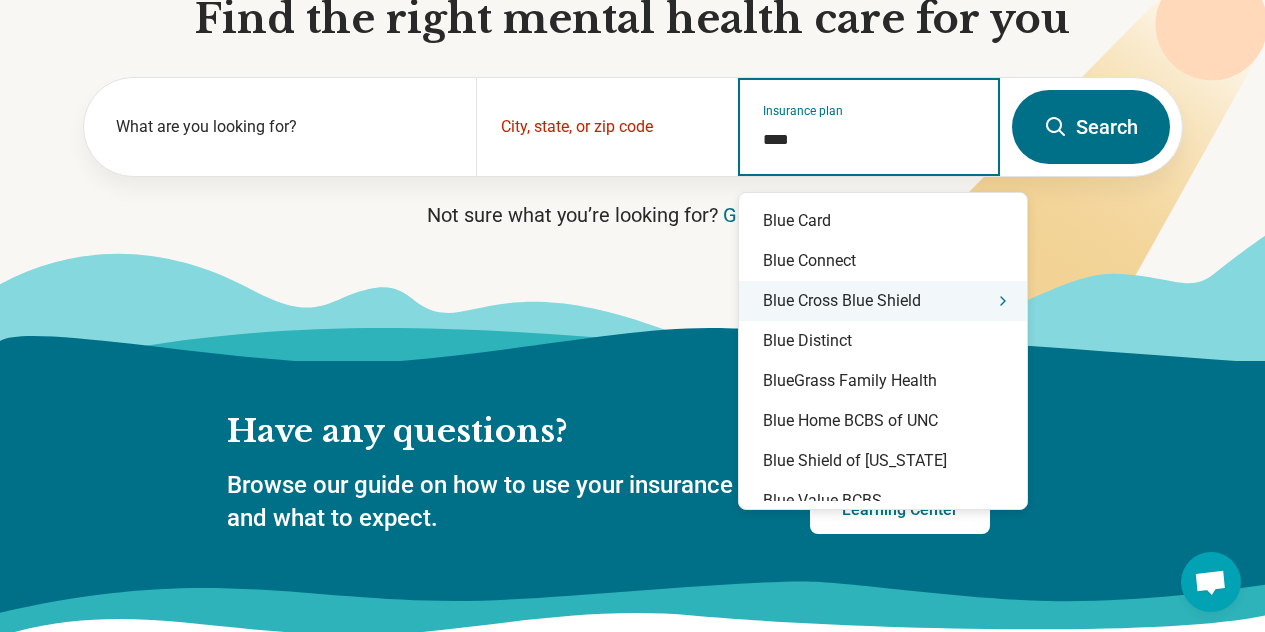 click 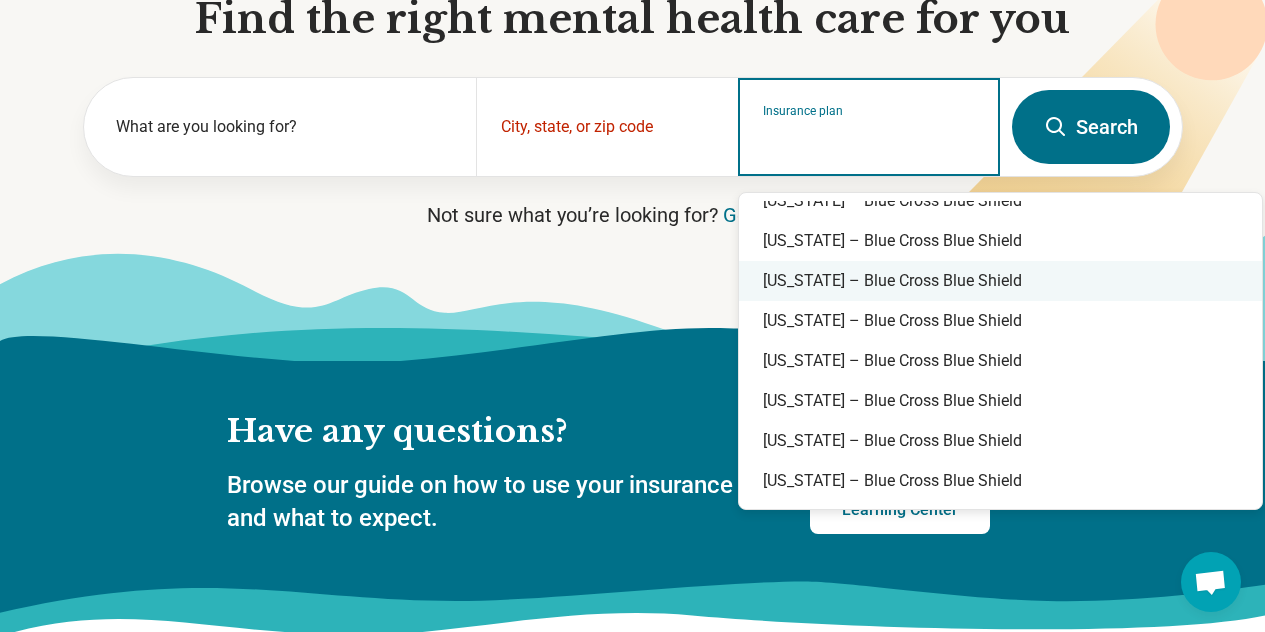 scroll, scrollTop: 963, scrollLeft: 0, axis: vertical 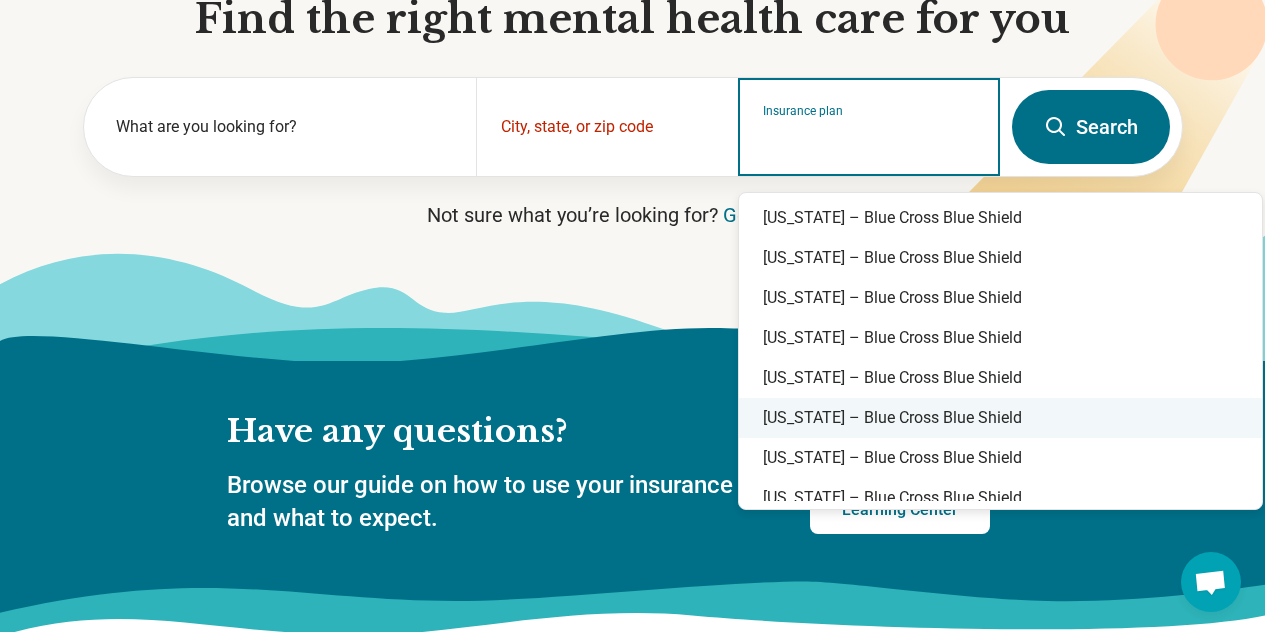 click on "[US_STATE] – Blue Cross Blue Shield" at bounding box center [1000, 418] 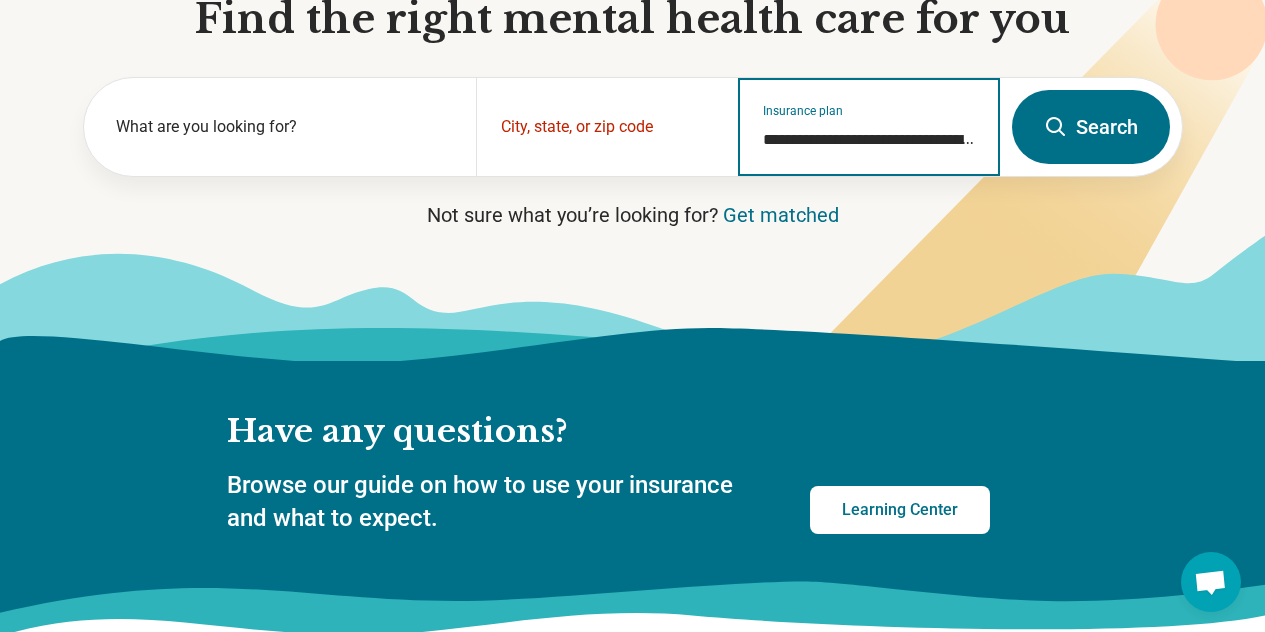 type on "**********" 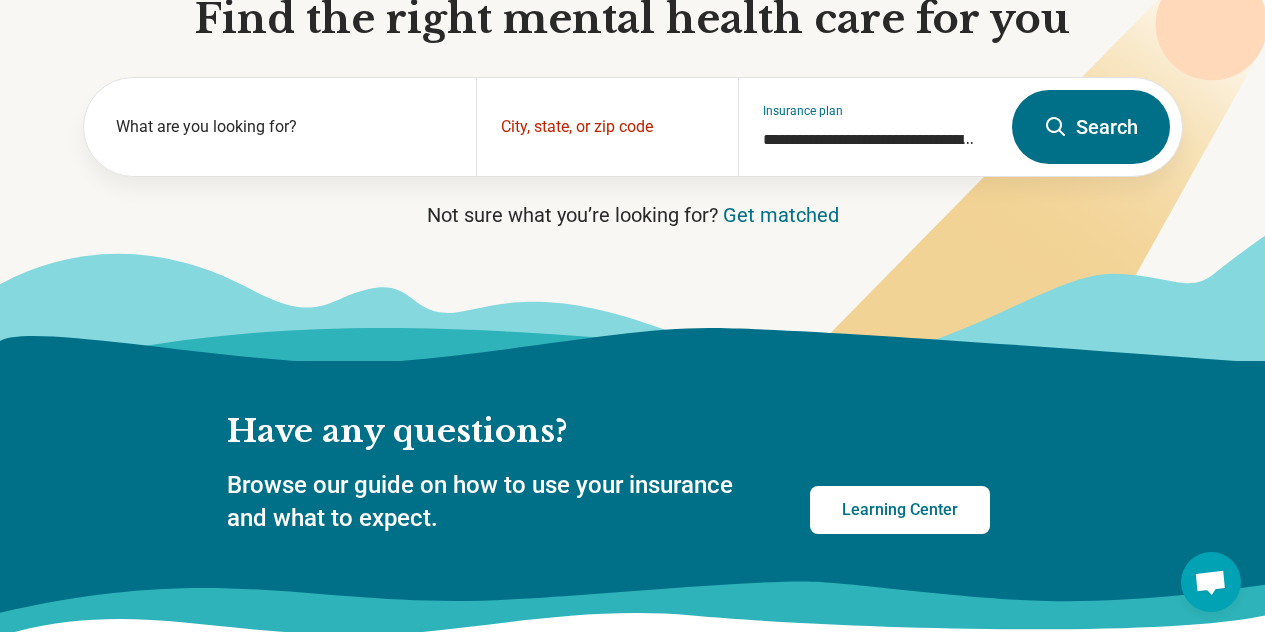 click on "Search" at bounding box center [1091, 127] 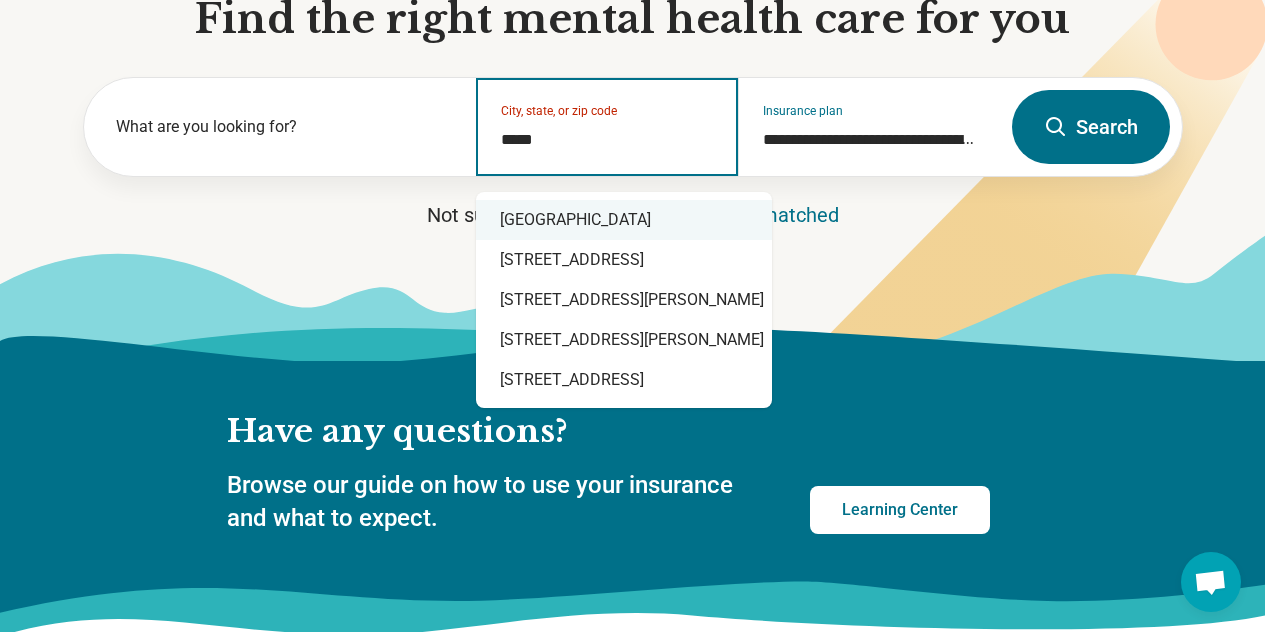 click on "[GEOGRAPHIC_DATA]" at bounding box center (624, 220) 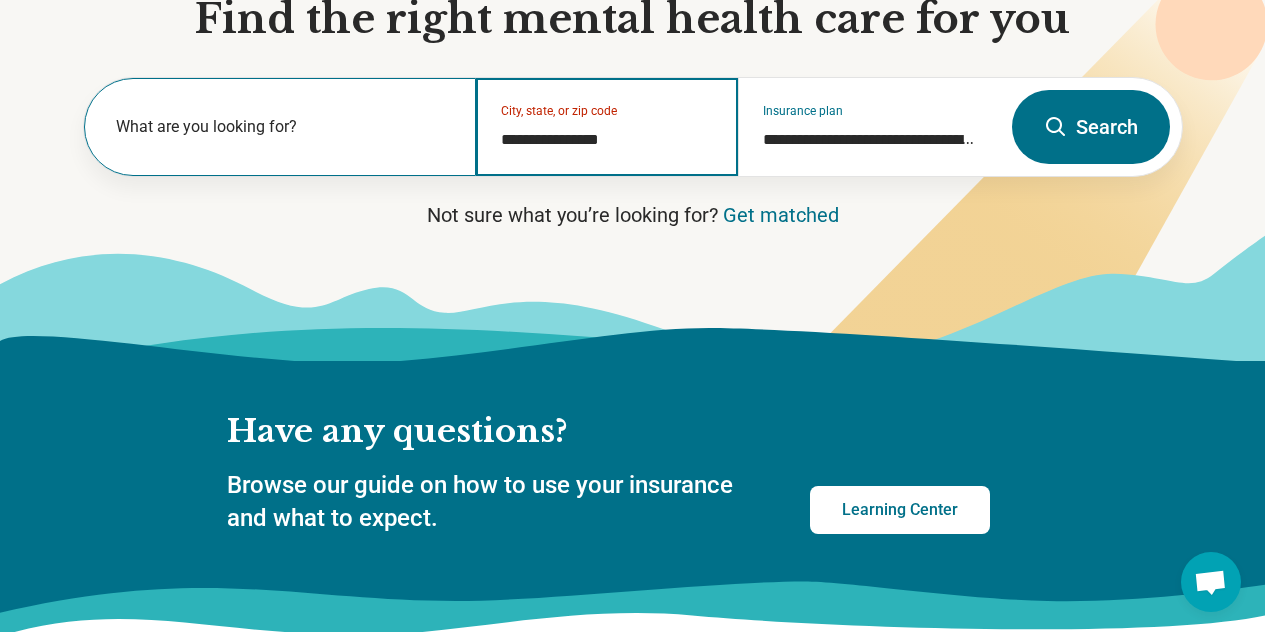 type on "**********" 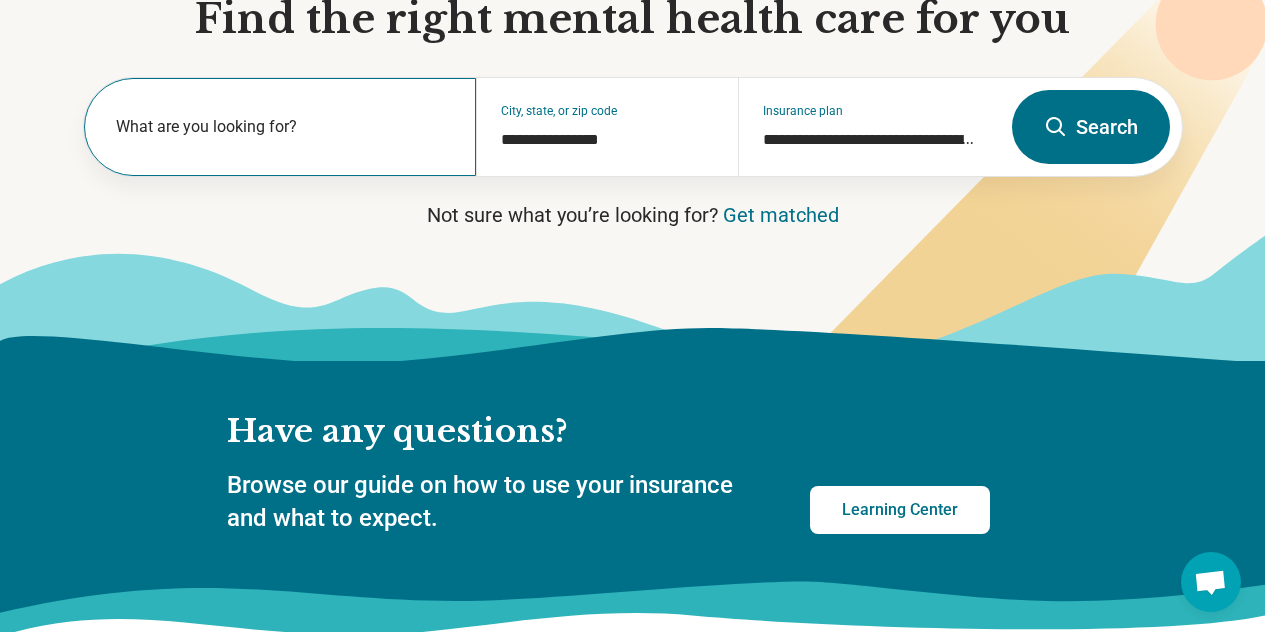 click on "What are you looking for?" at bounding box center (280, 127) 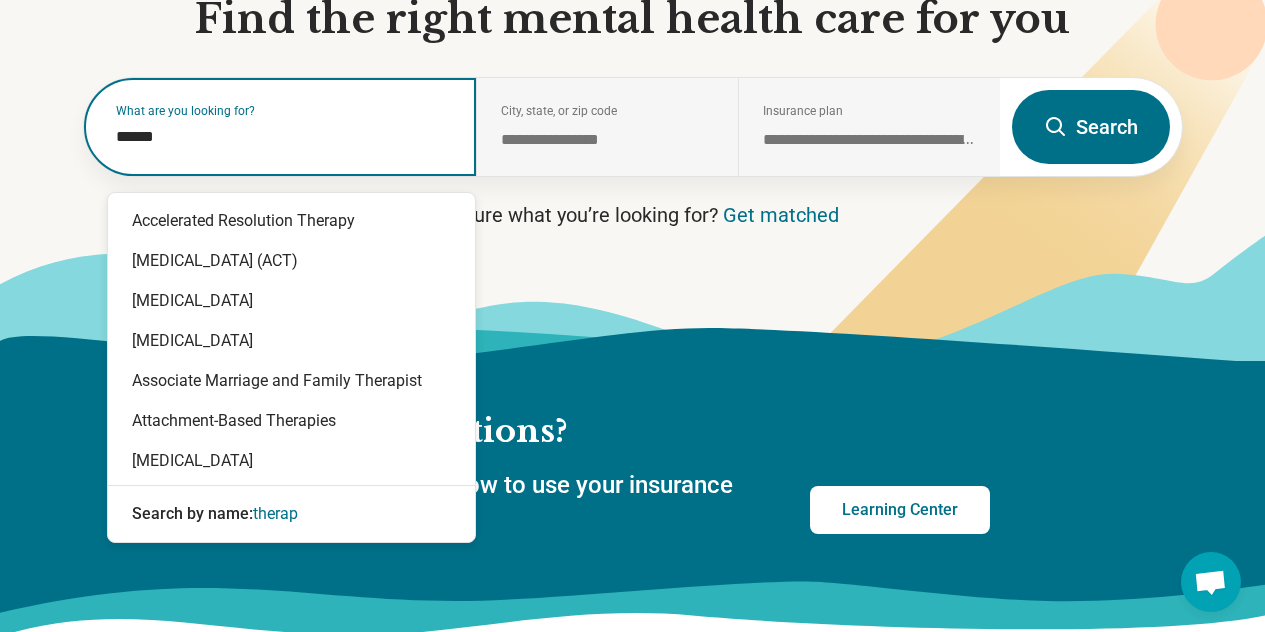 type on "*******" 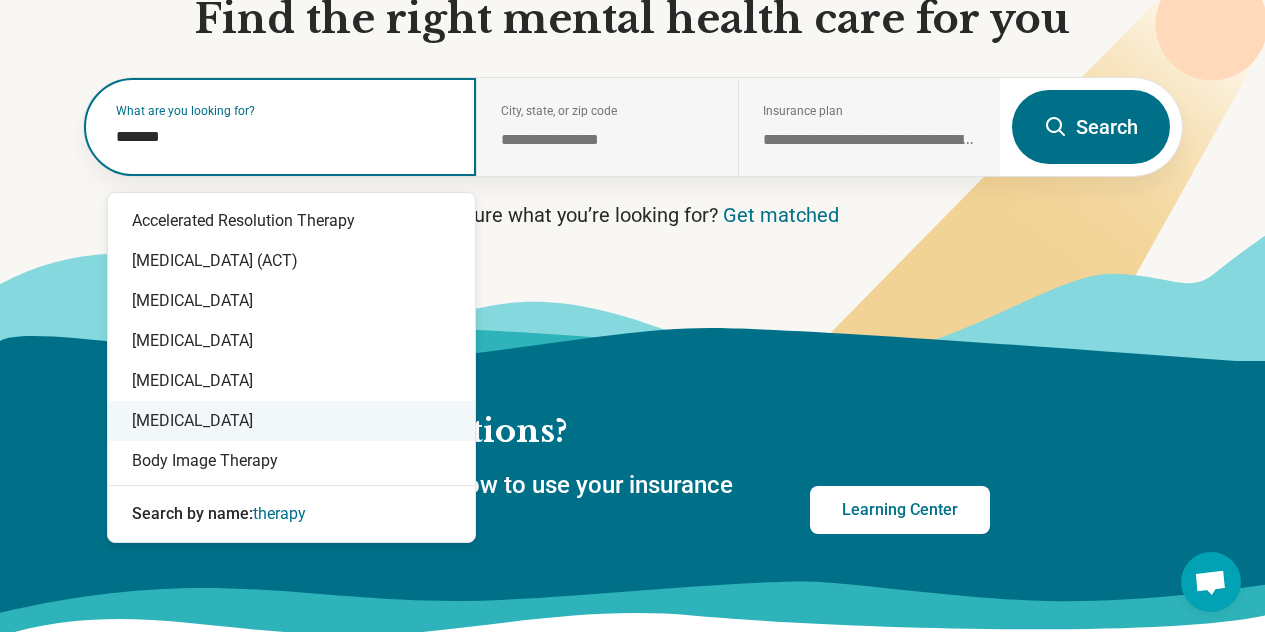 click on "[MEDICAL_DATA]" at bounding box center [291, 421] 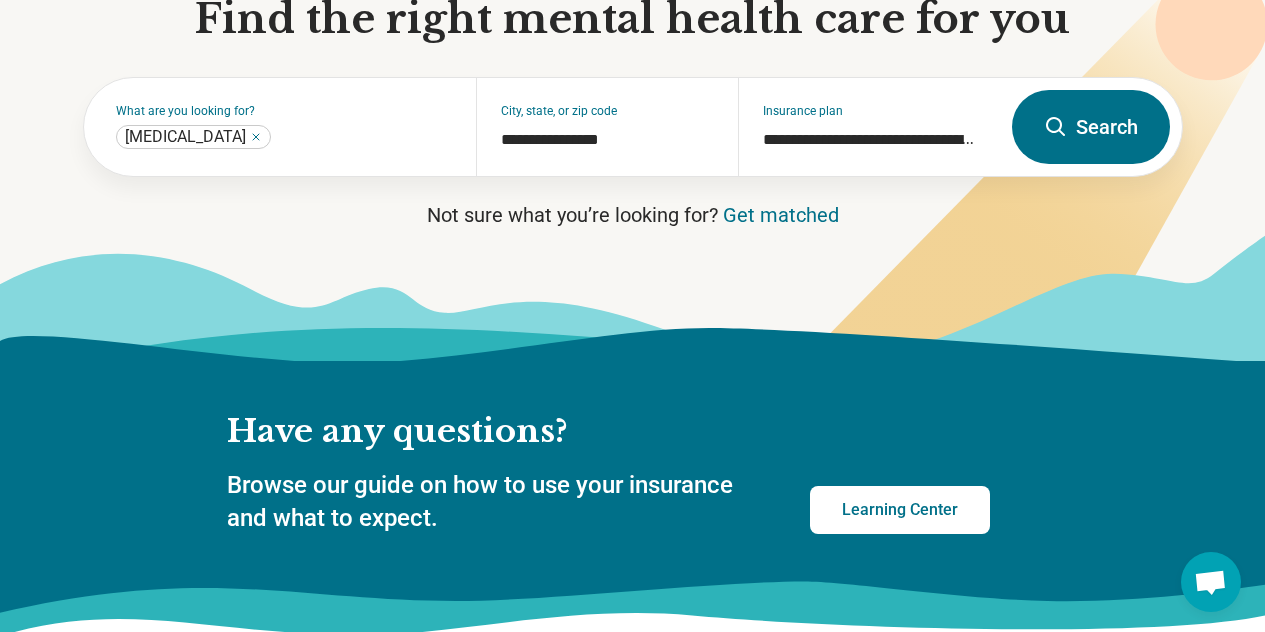click on "Search" at bounding box center [1091, 127] 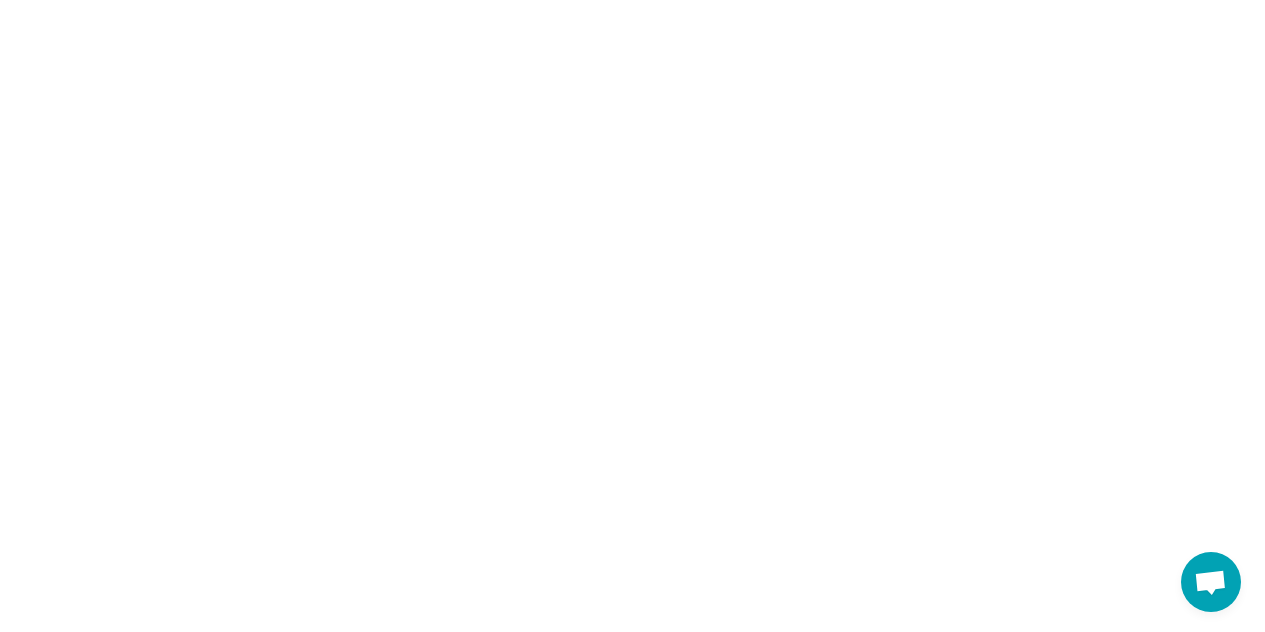 scroll, scrollTop: 0, scrollLeft: 0, axis: both 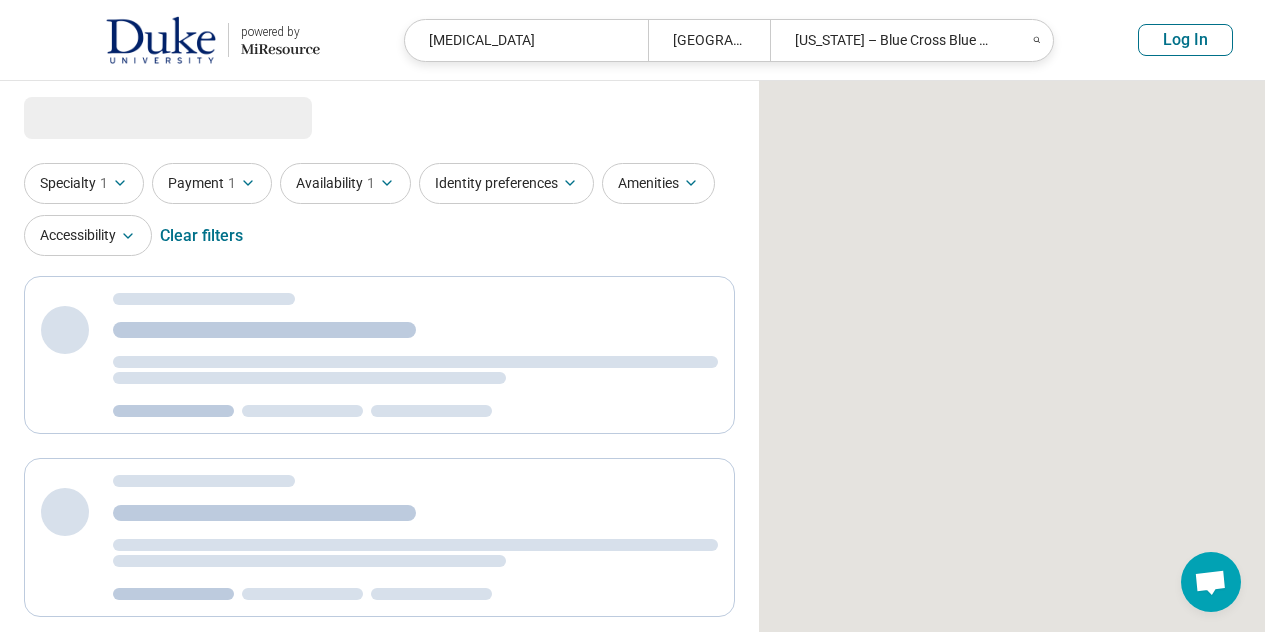select on "***" 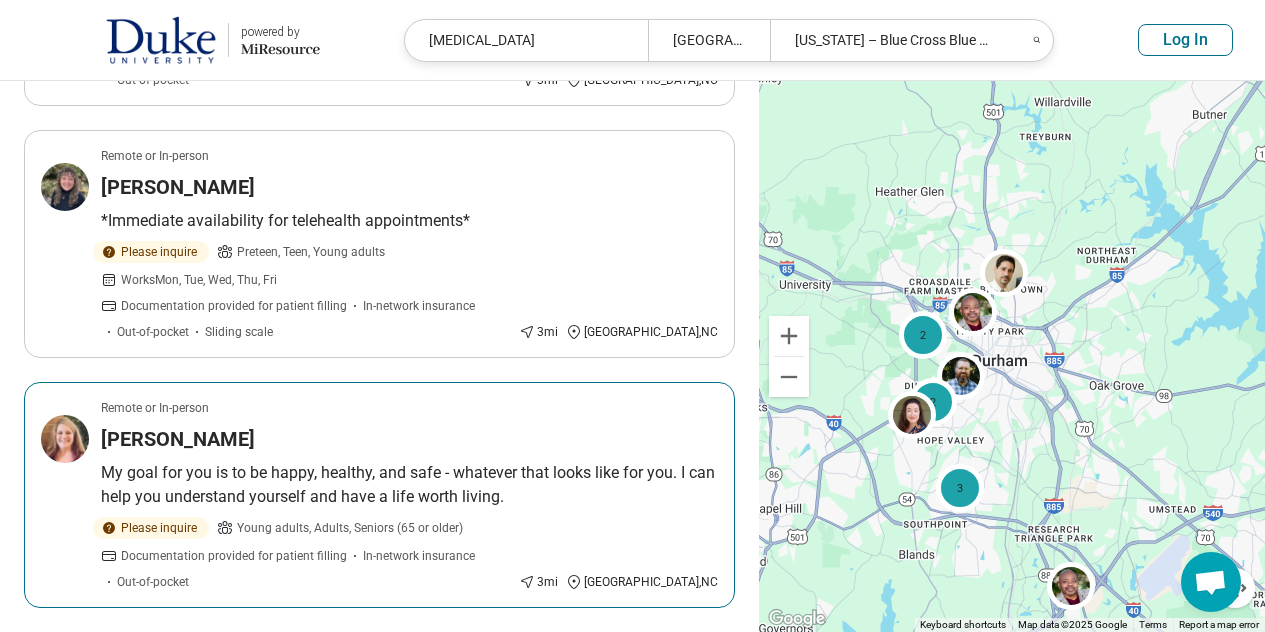 scroll, scrollTop: 1521, scrollLeft: 0, axis: vertical 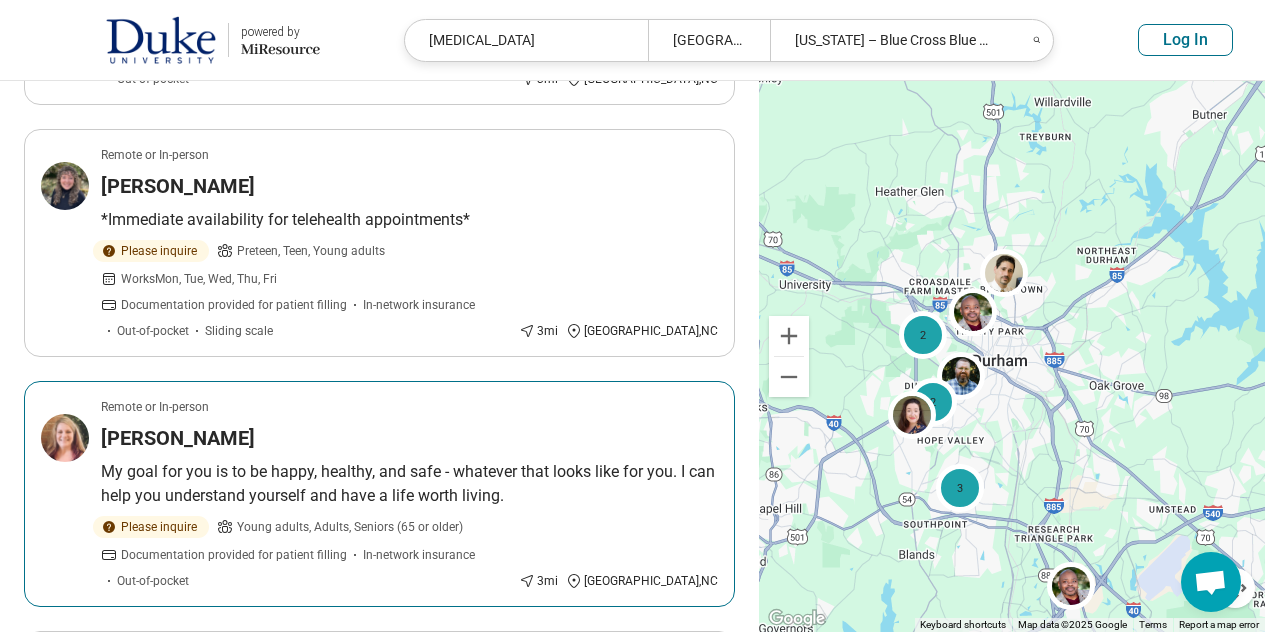 click on "My goal for you is to be happy, healthy, and safe - whatever that looks like for you. I can help you understand yourself and have a life worth living." at bounding box center (409, 484) 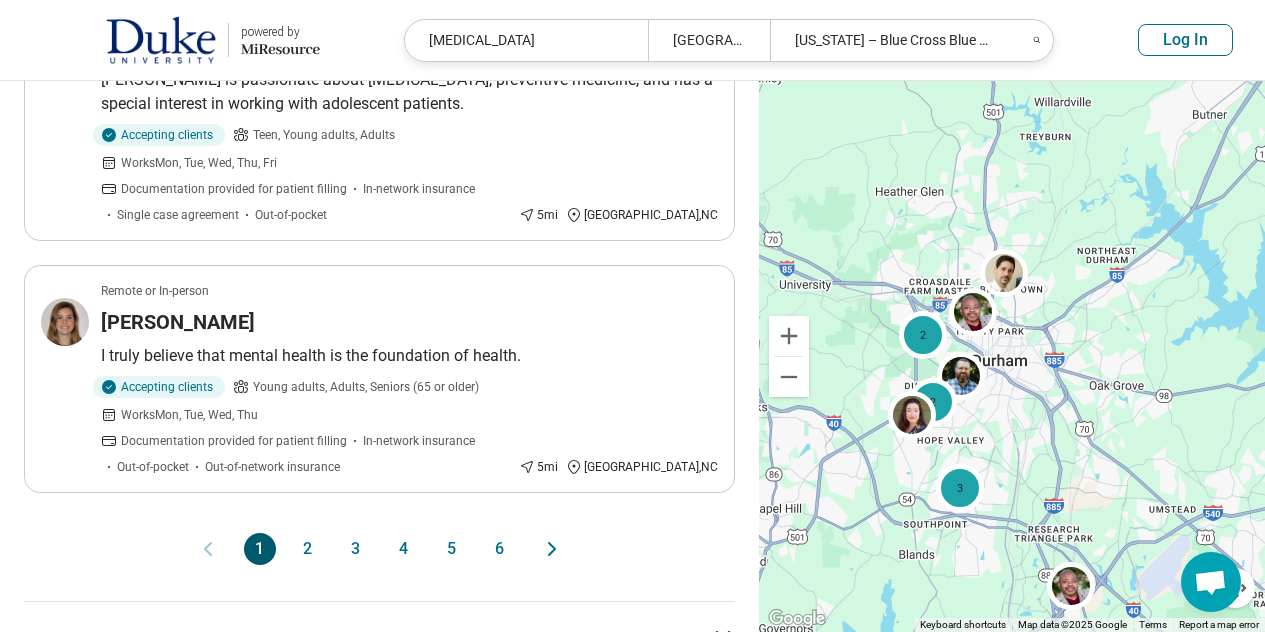 scroll, scrollTop: 2438, scrollLeft: 0, axis: vertical 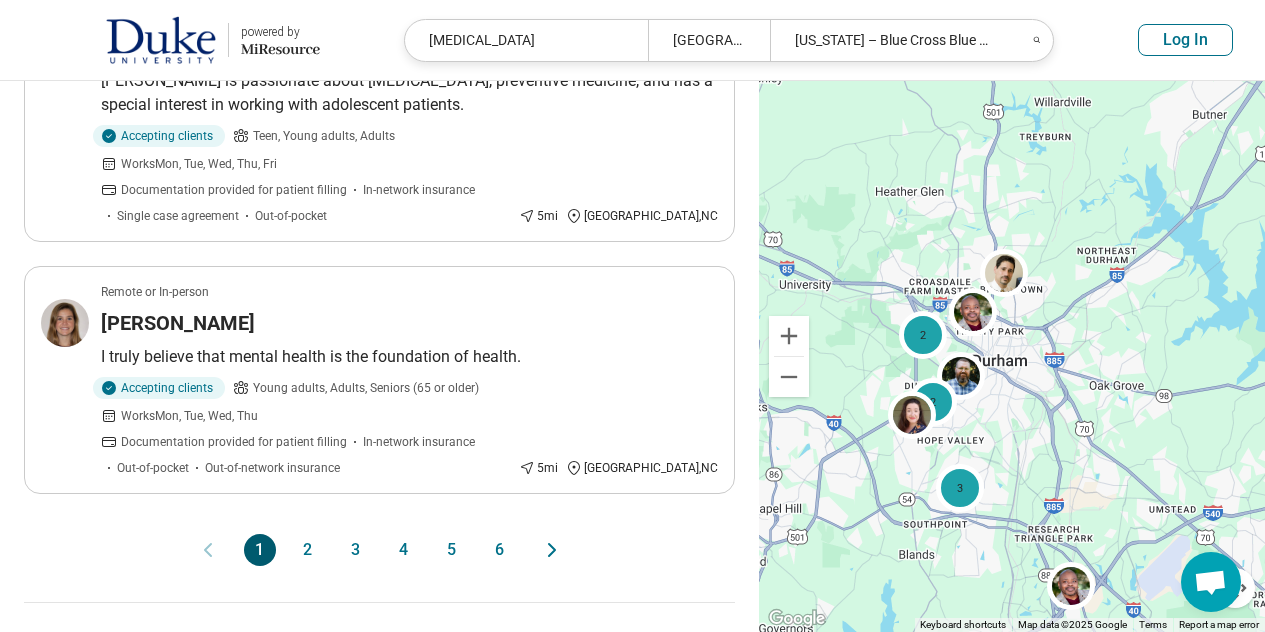 click on "2" at bounding box center [308, 550] 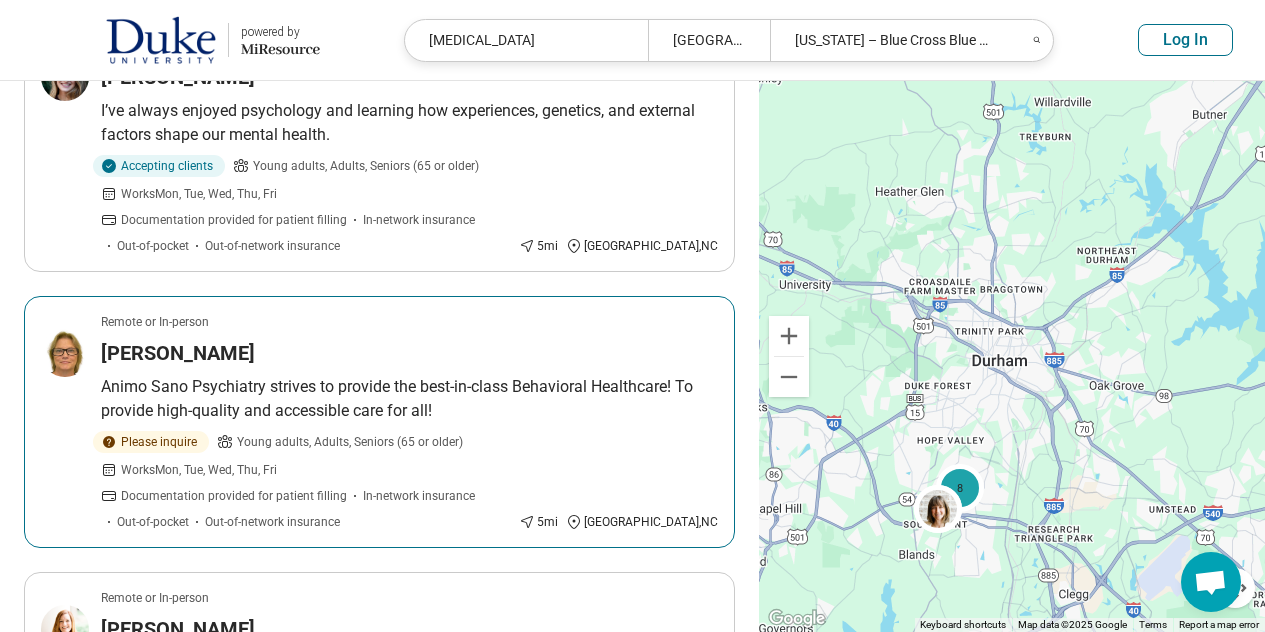 scroll, scrollTop: 2106, scrollLeft: 0, axis: vertical 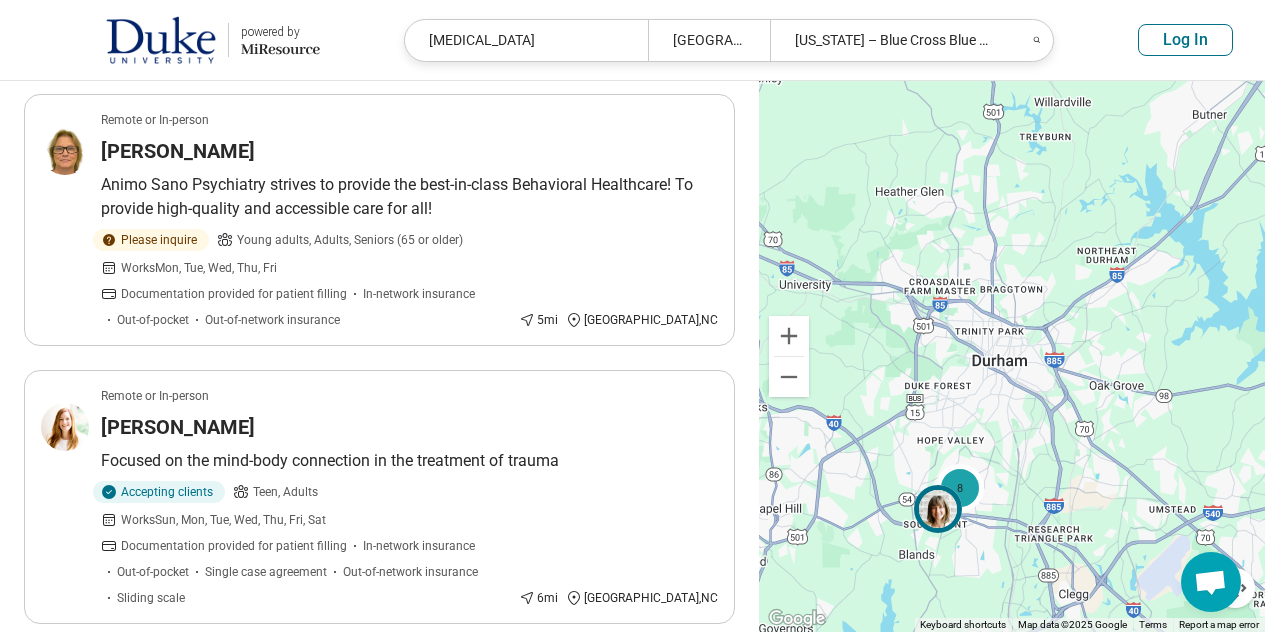 click on "[PERSON_NAME]" at bounding box center (178, 705) 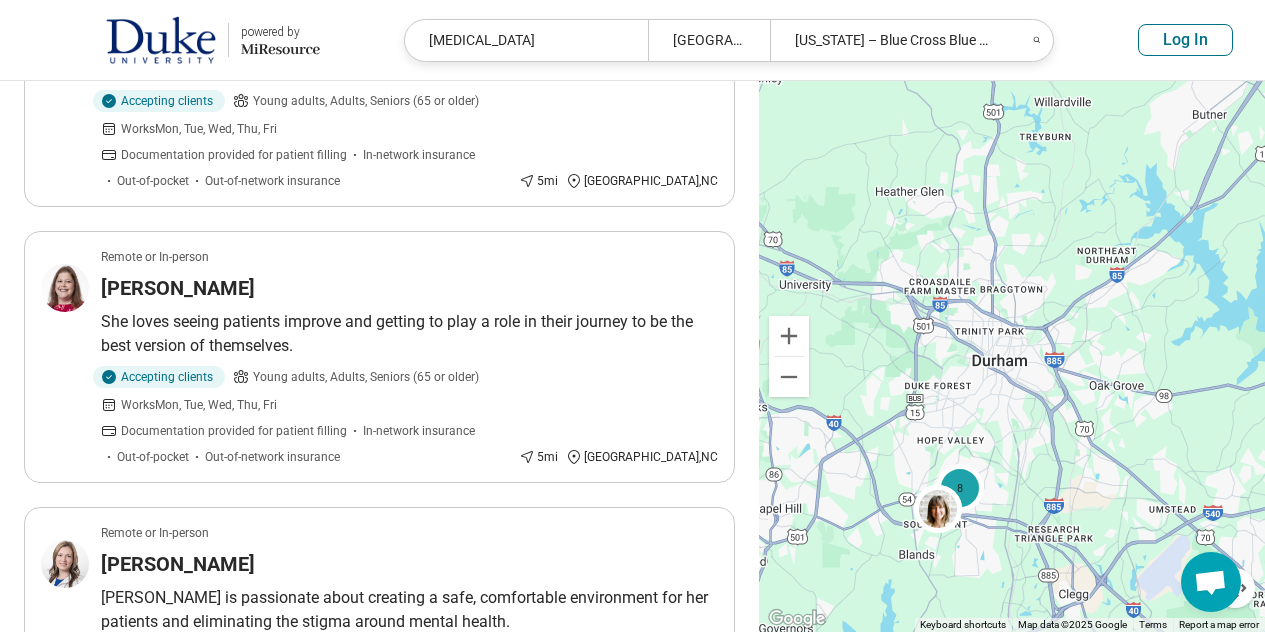 scroll, scrollTop: 311, scrollLeft: 0, axis: vertical 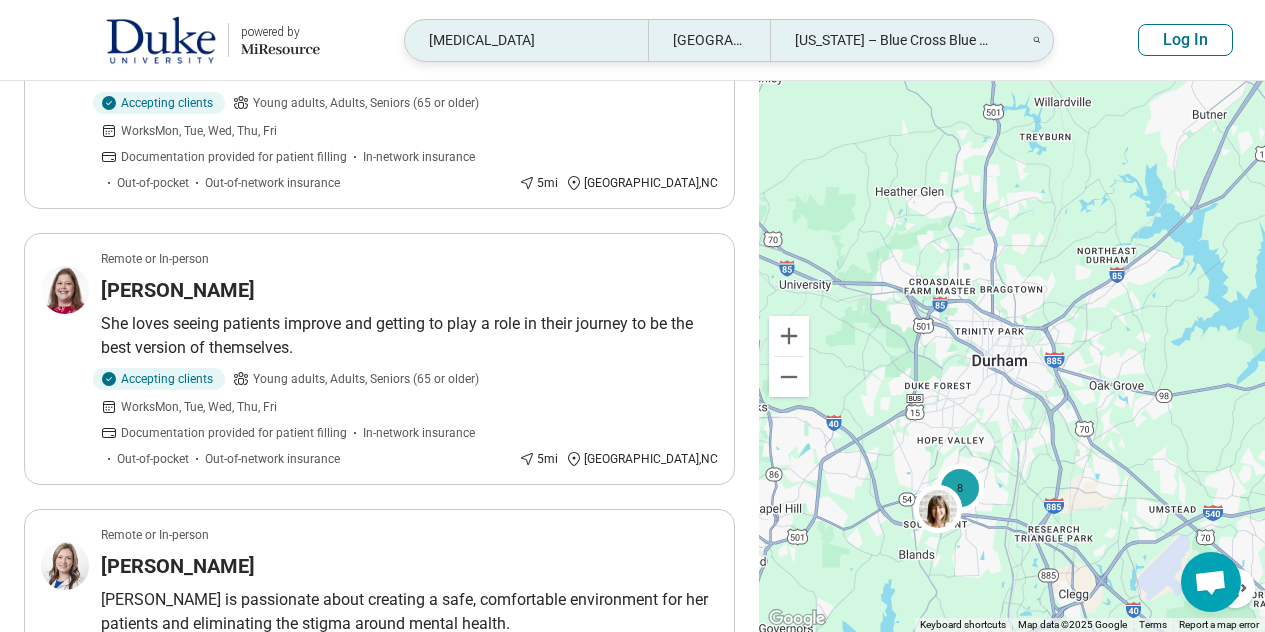 click on "[MEDICAL_DATA]" at bounding box center [526, 40] 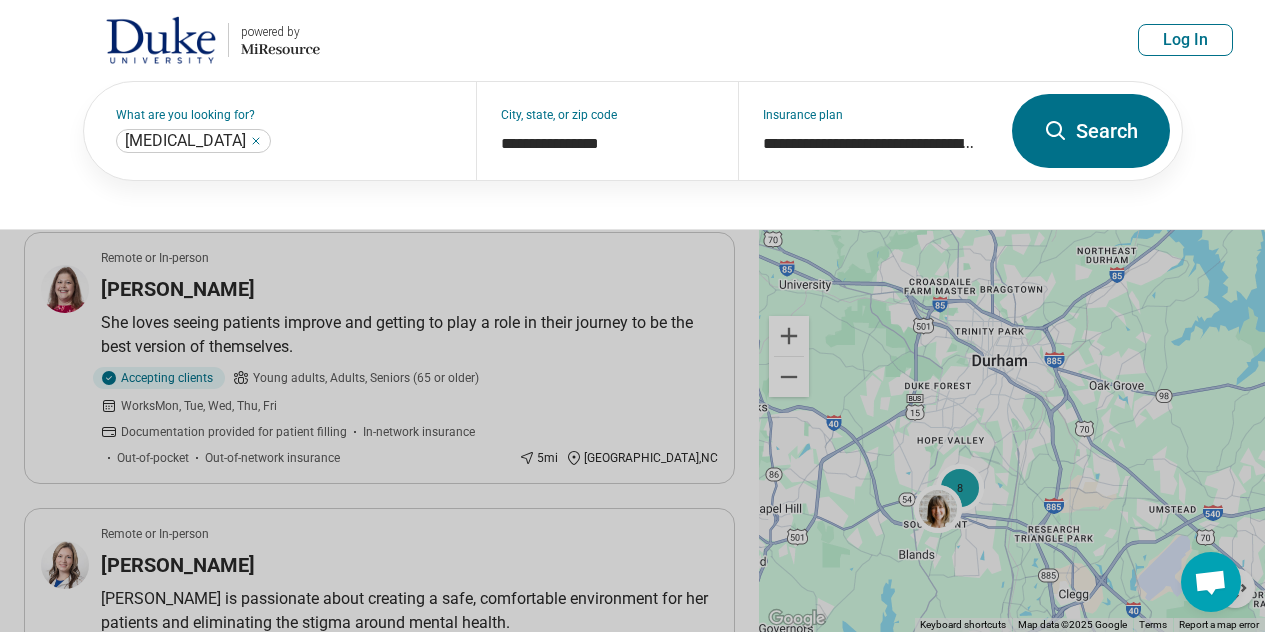 scroll, scrollTop: 310, scrollLeft: 0, axis: vertical 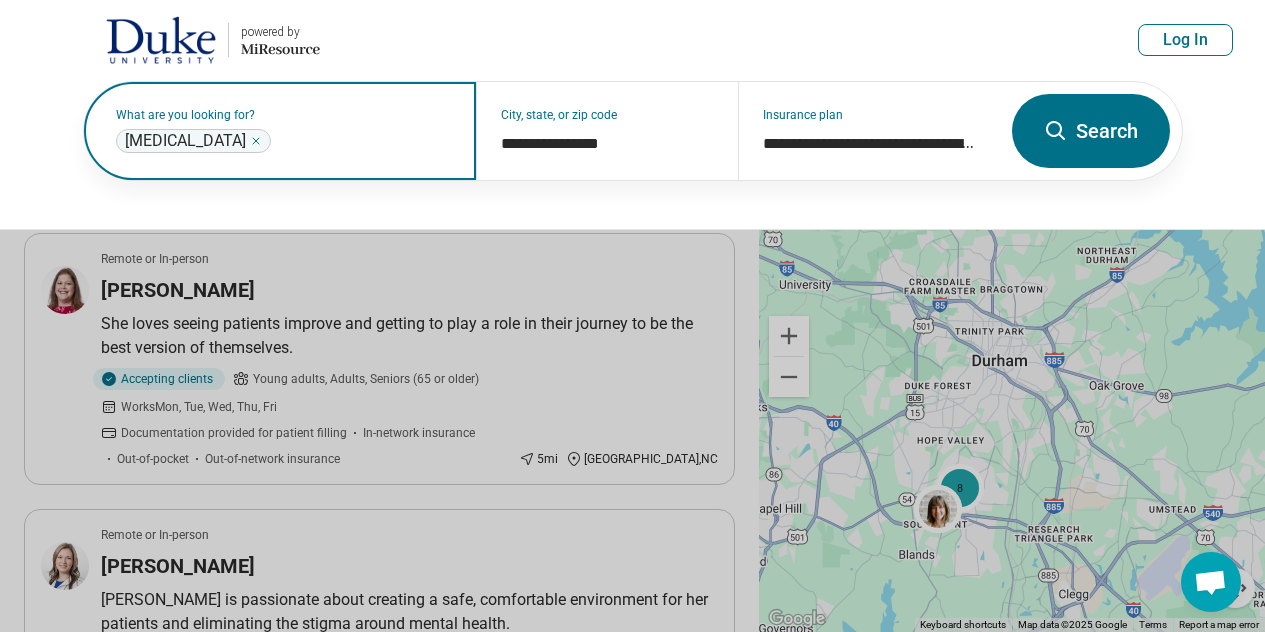 click 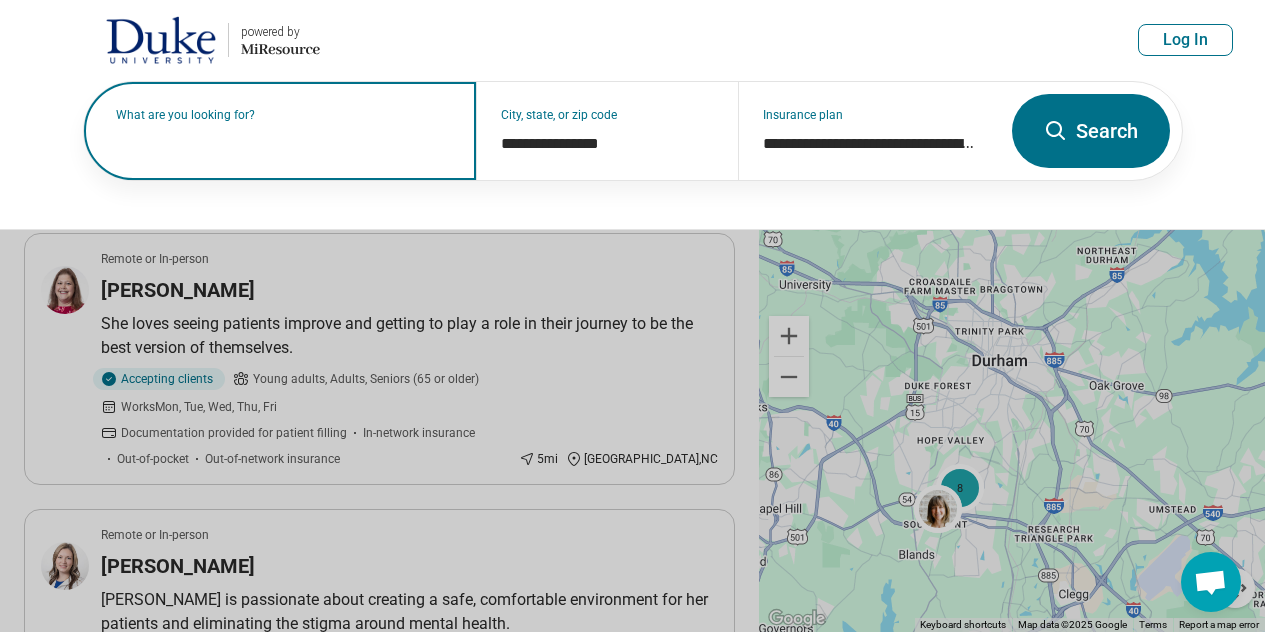 click on "What are you looking for?" at bounding box center (284, 115) 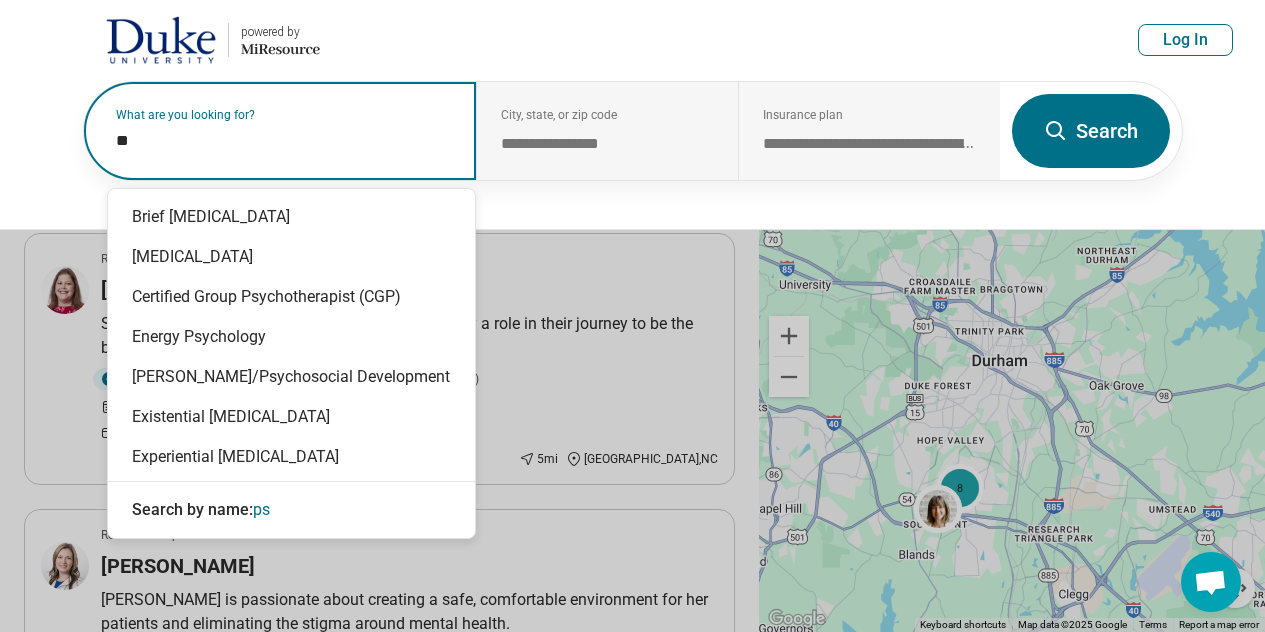 type on "*" 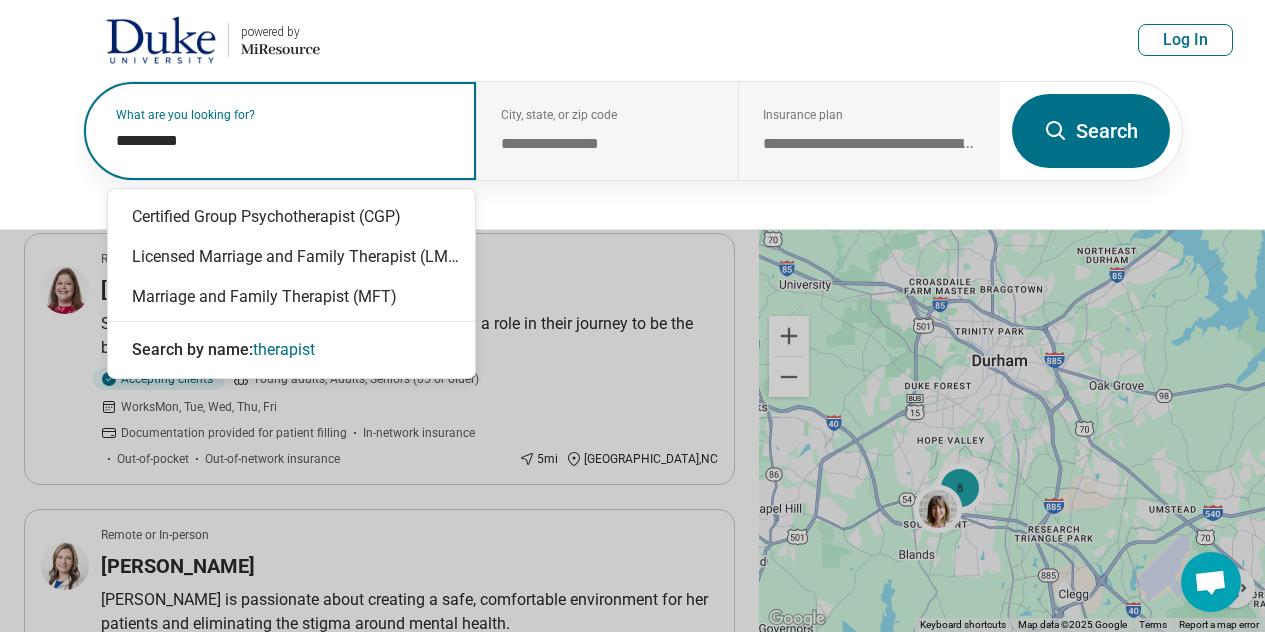 type on "*********" 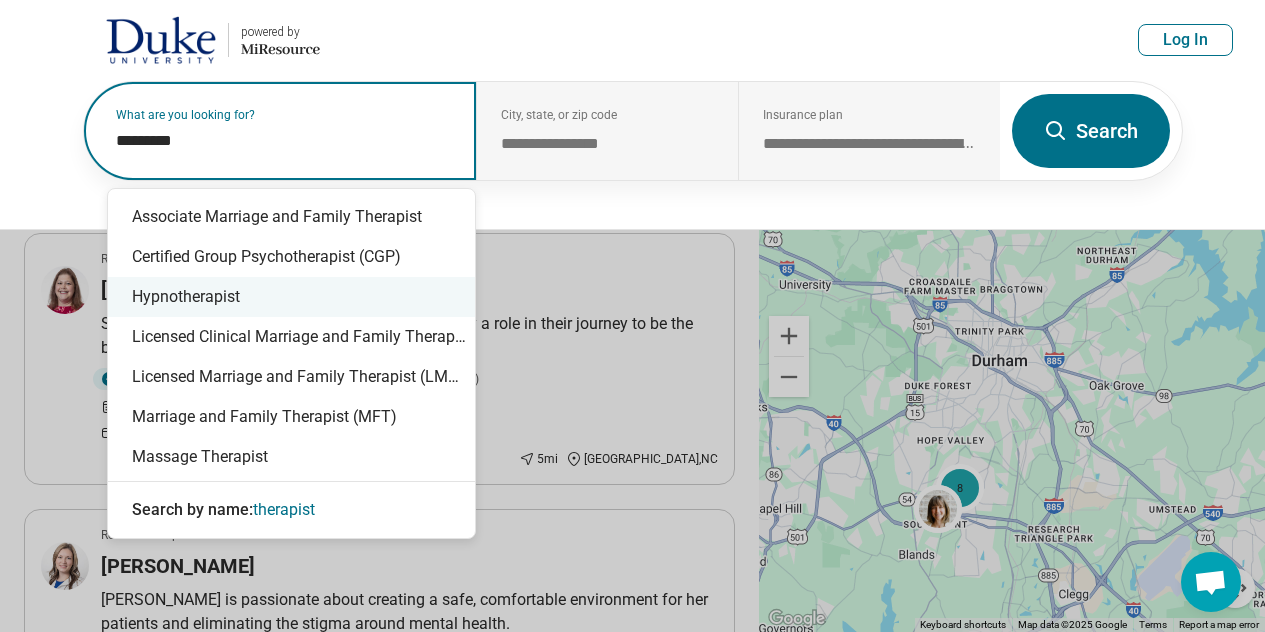 click on "Hypnotherapist" at bounding box center (291, 297) 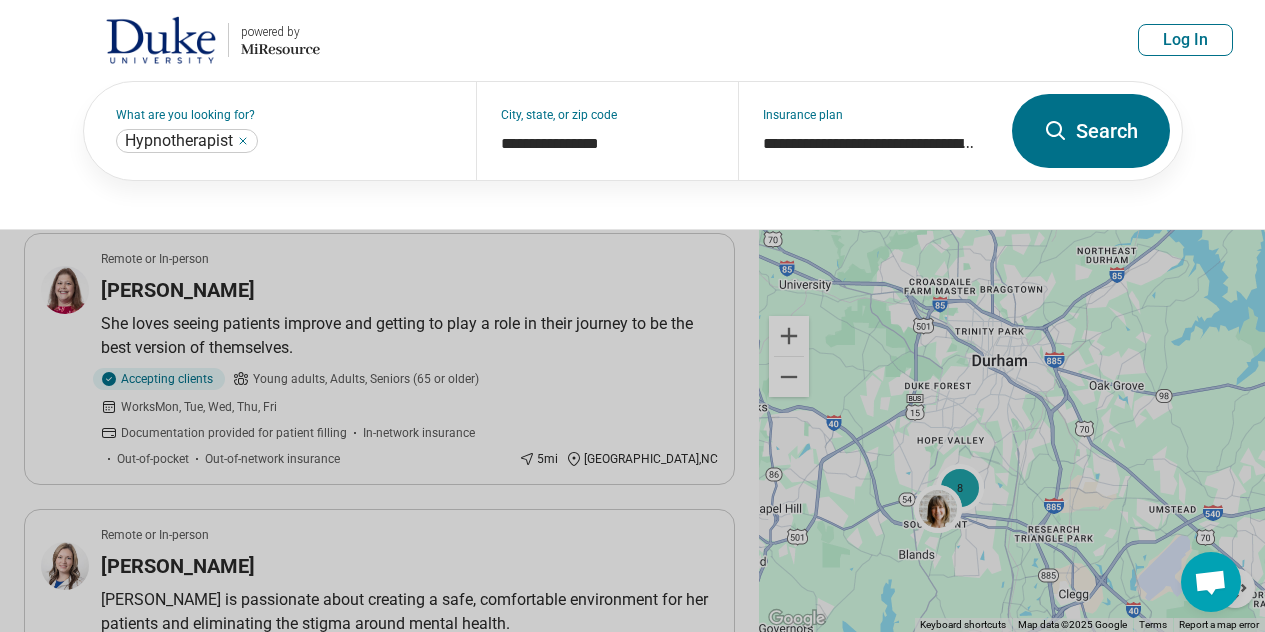 click on "Search" at bounding box center (1091, 131) 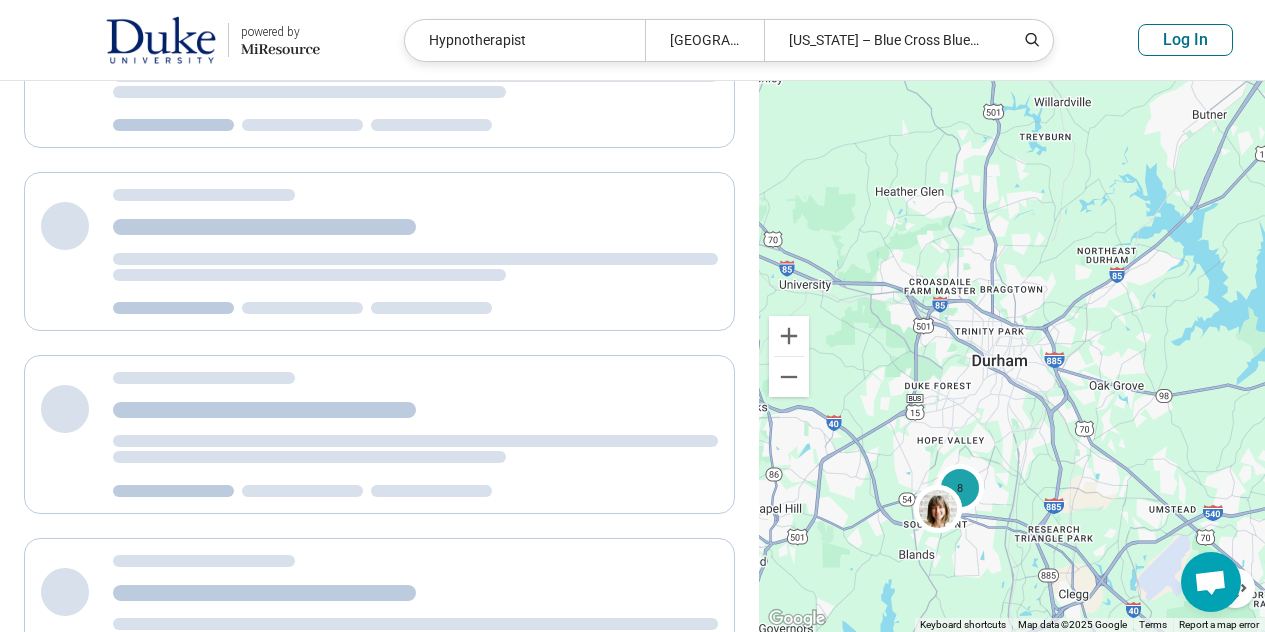 scroll, scrollTop: 194, scrollLeft: 0, axis: vertical 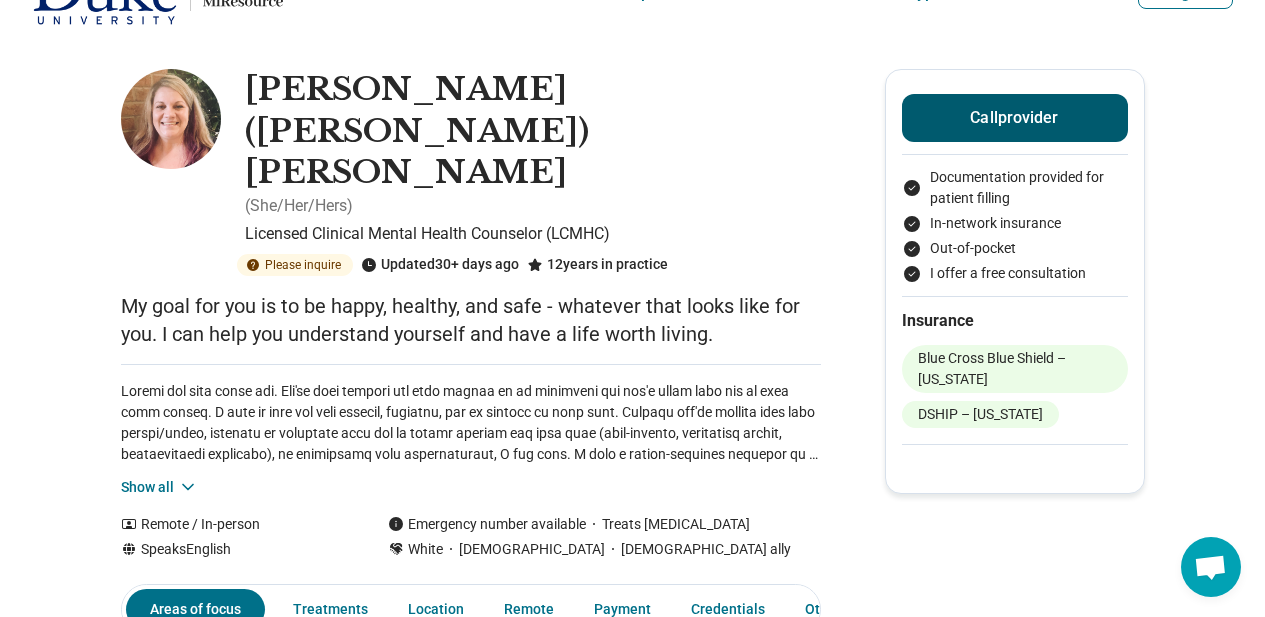 click on "Call  provider" at bounding box center (1015, 118) 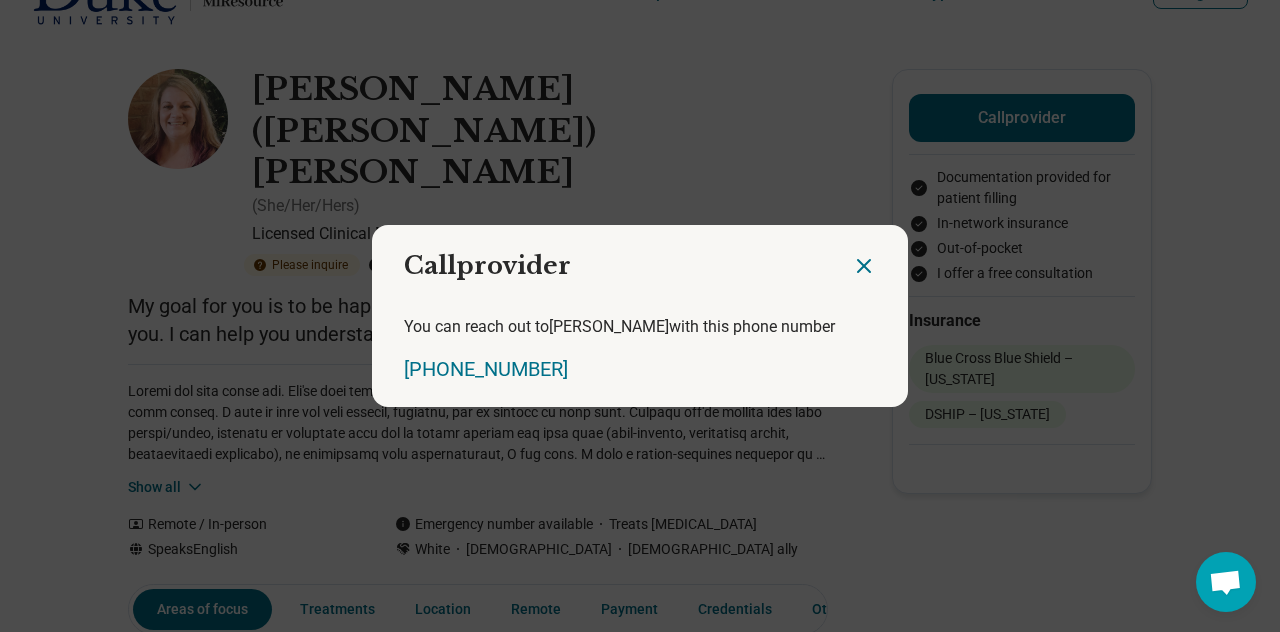 click 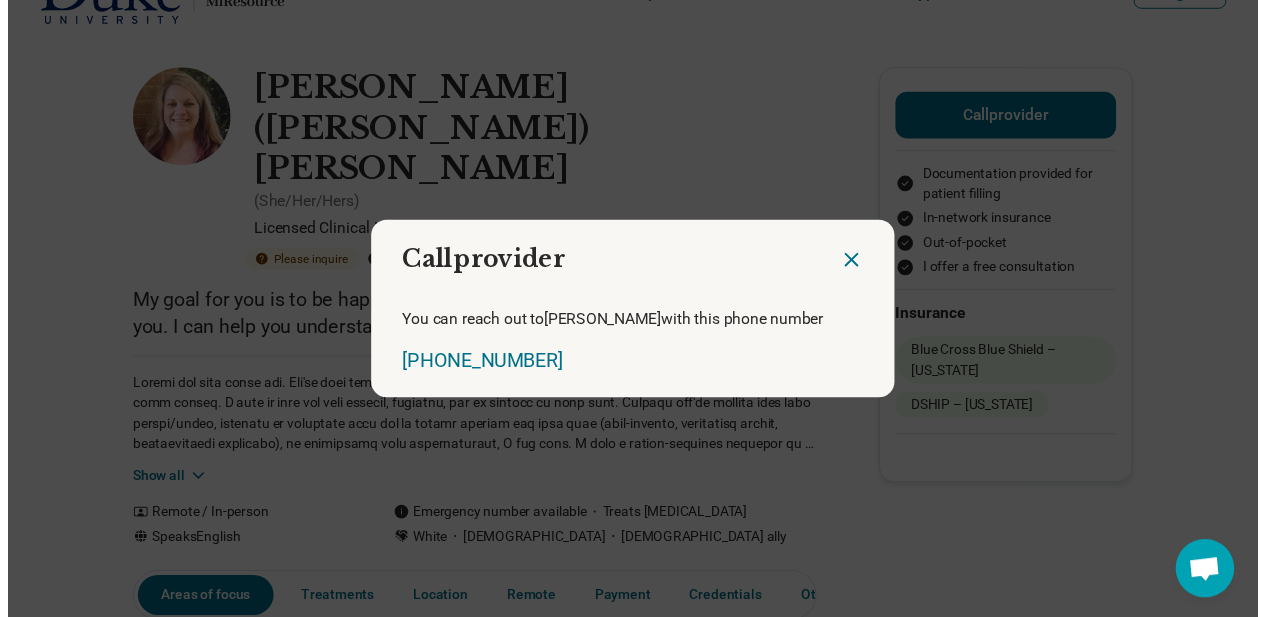 scroll, scrollTop: 47, scrollLeft: 0, axis: vertical 